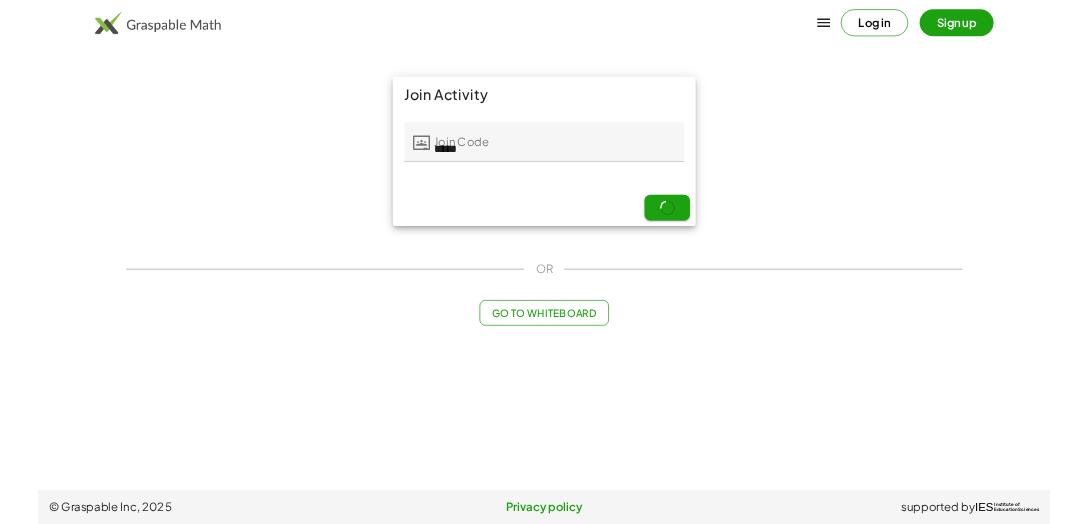 scroll, scrollTop: 0, scrollLeft: 0, axis: both 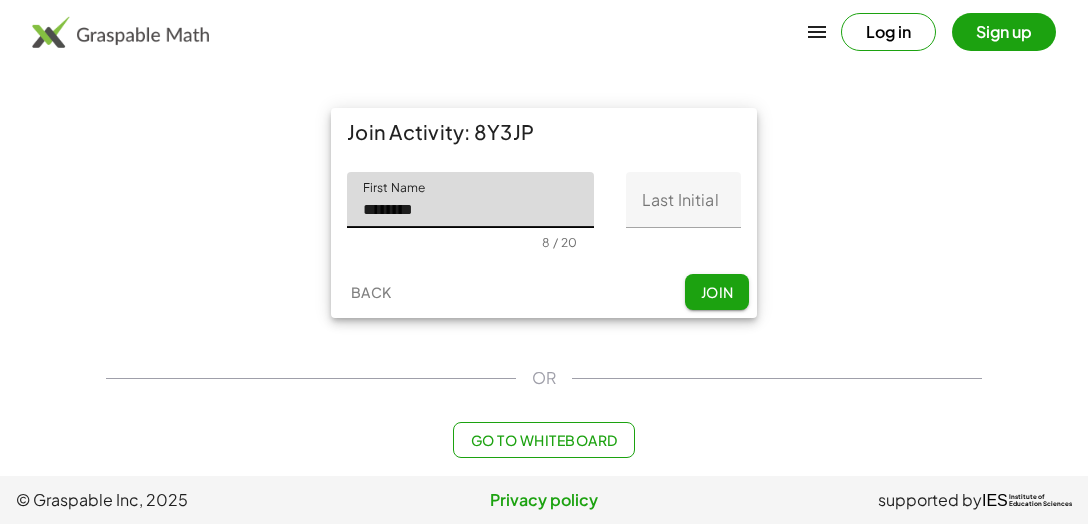 type on "********" 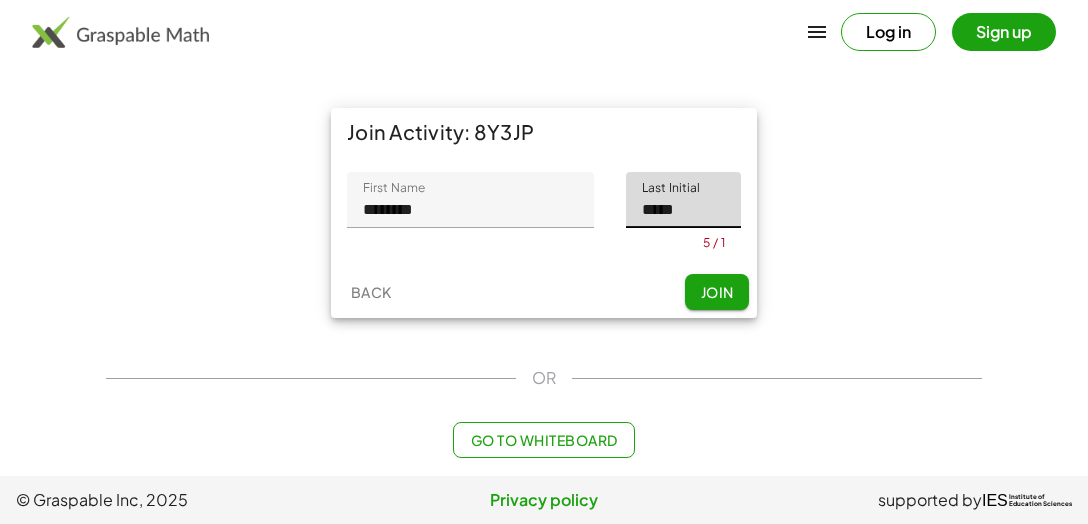 click on "Join Activity: 8Y3JP [FIRST] [LAST] ******** 8 / 20 [LAST] [LAST] ***** 5 / 1 Back  Join" at bounding box center [544, 213] 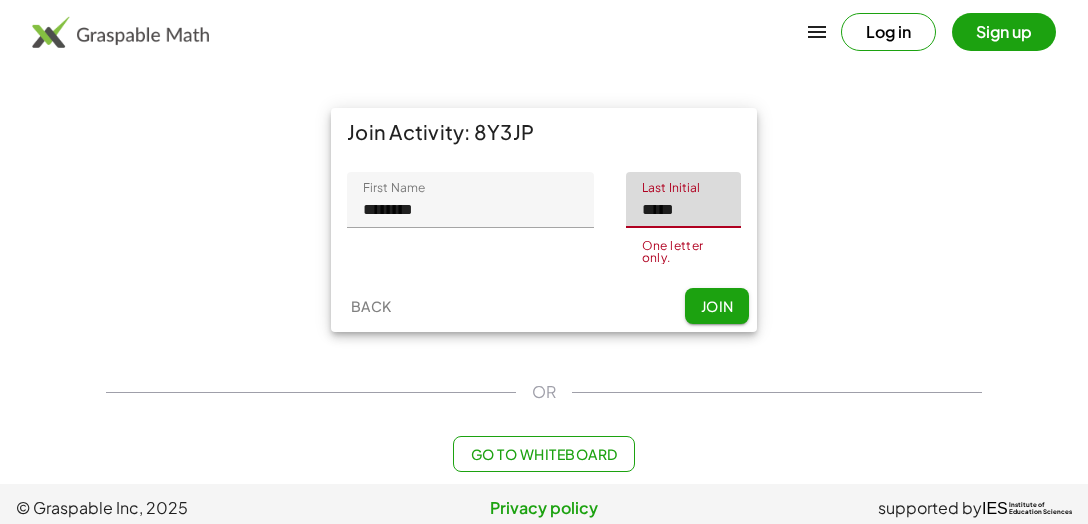 click on "*****" 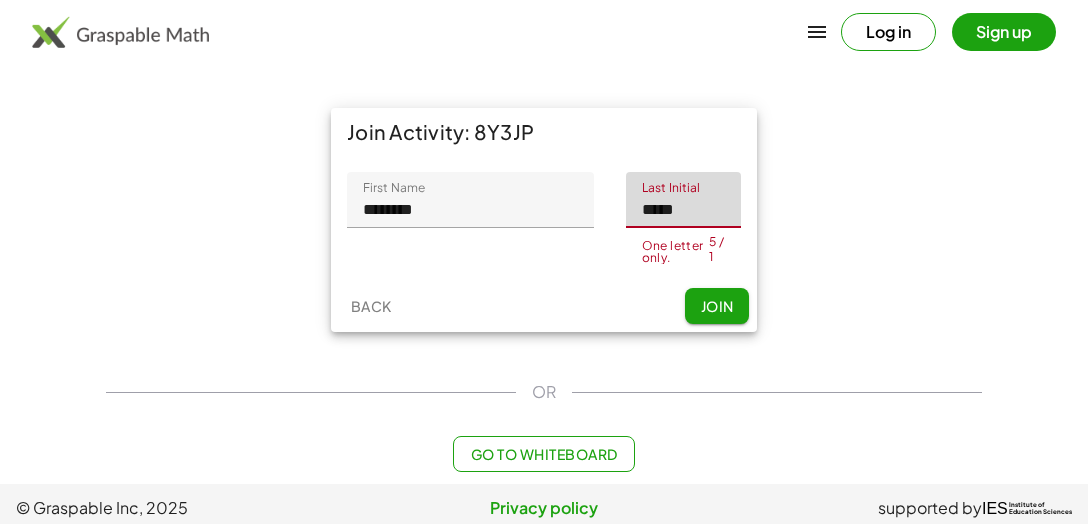 click on "*****" 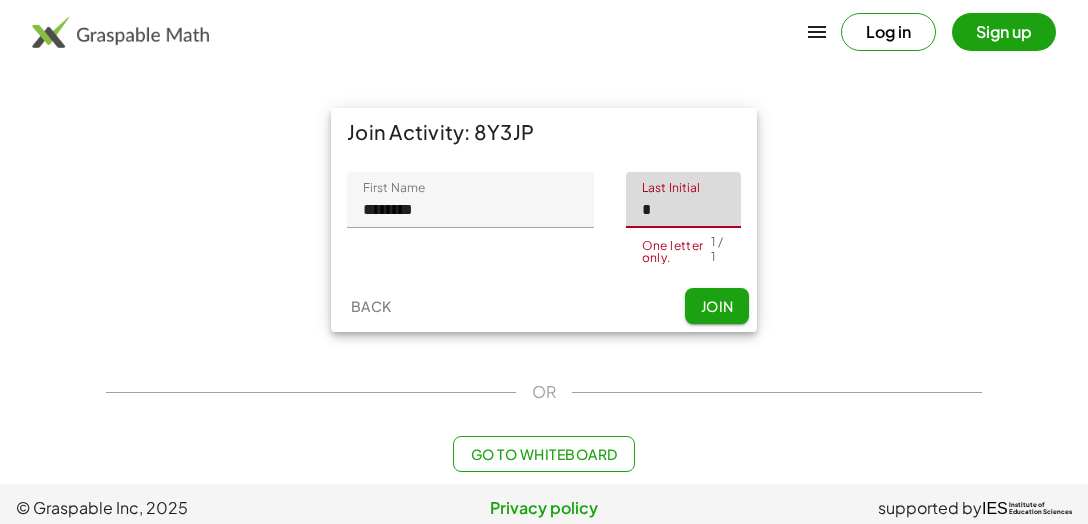 type on "*" 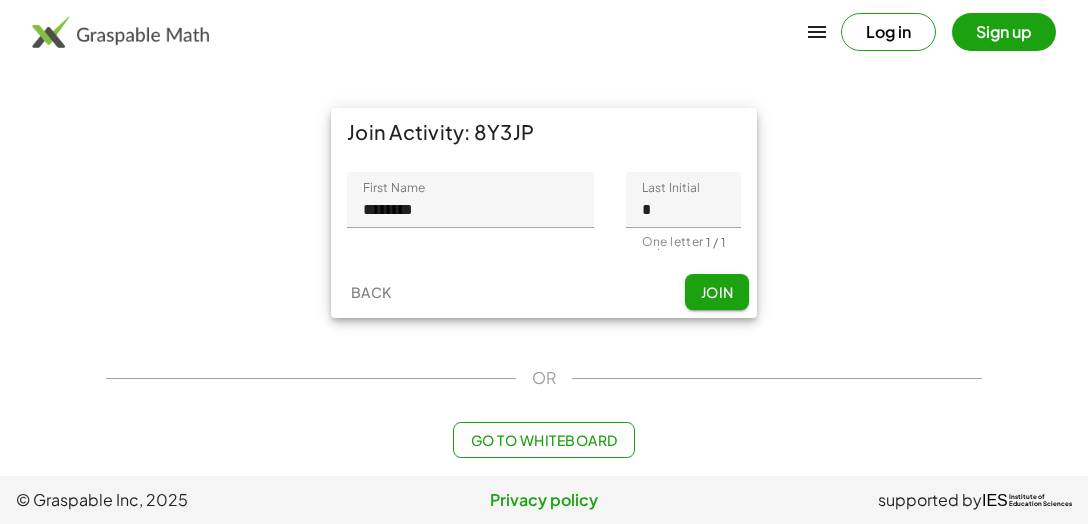 click on "Join" 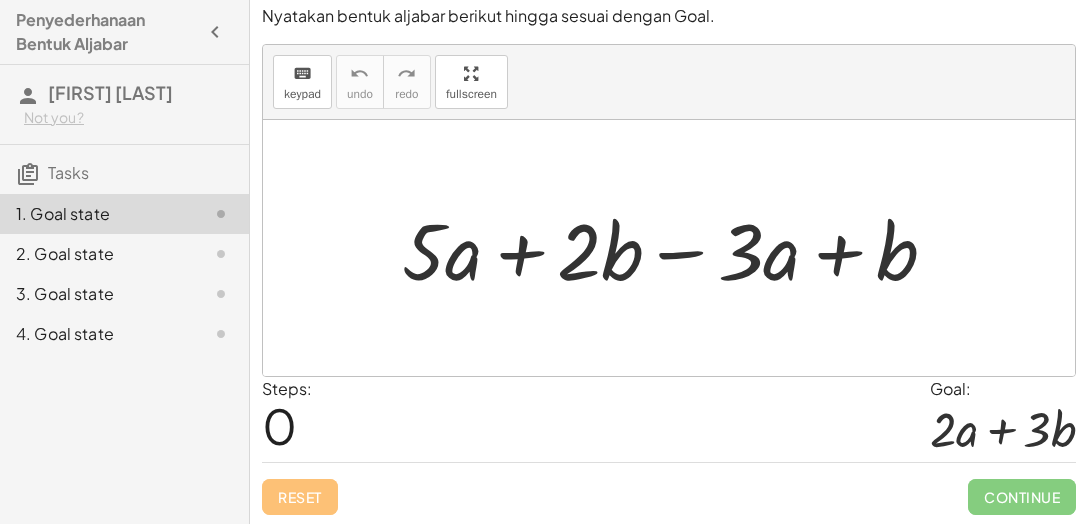 scroll, scrollTop: 6, scrollLeft: 0, axis: vertical 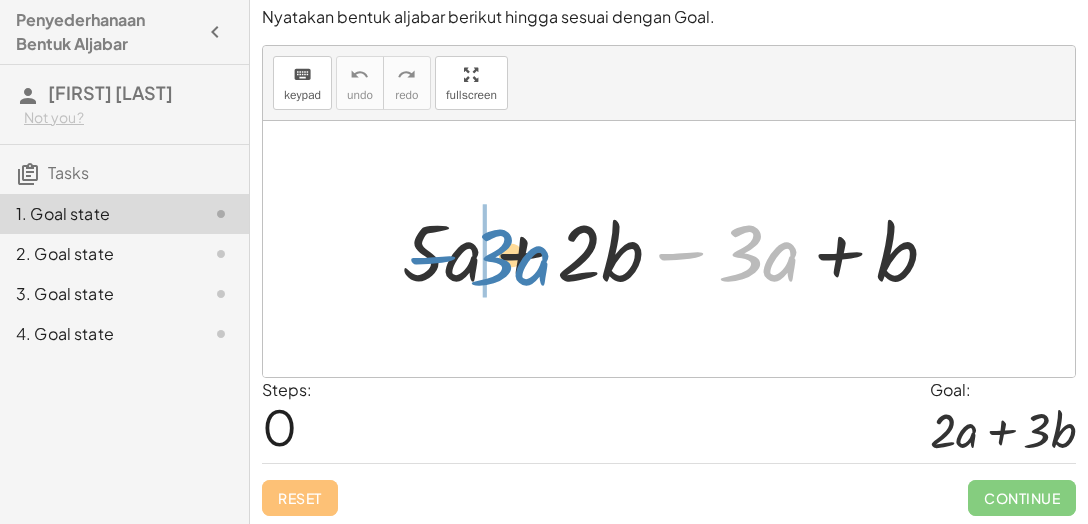 drag, startPoint x: 784, startPoint y: 271, endPoint x: 535, endPoint y: 275, distance: 249.03212 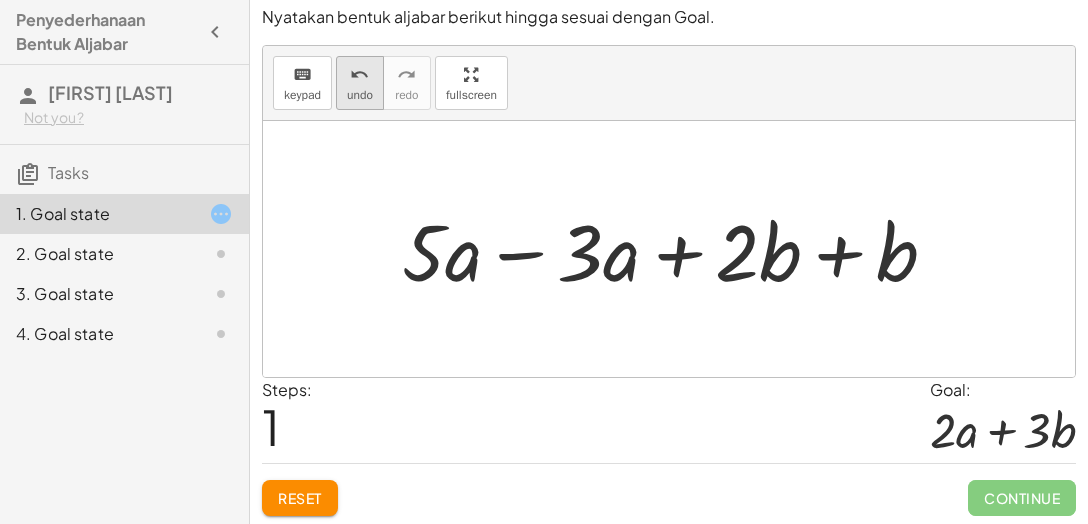 click on "undo" at bounding box center (360, 95) 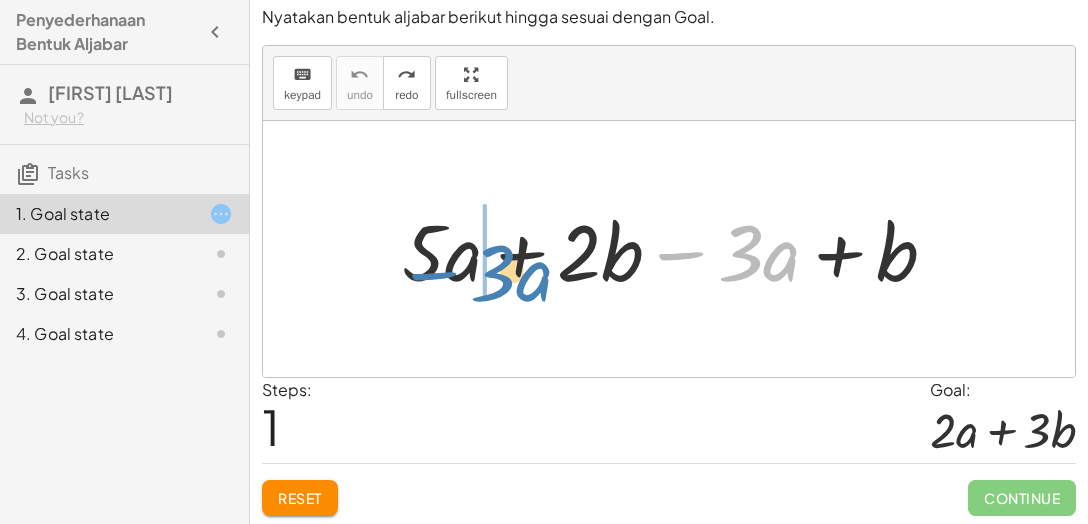drag, startPoint x: 785, startPoint y: 269, endPoint x: 537, endPoint y: 289, distance: 248.80515 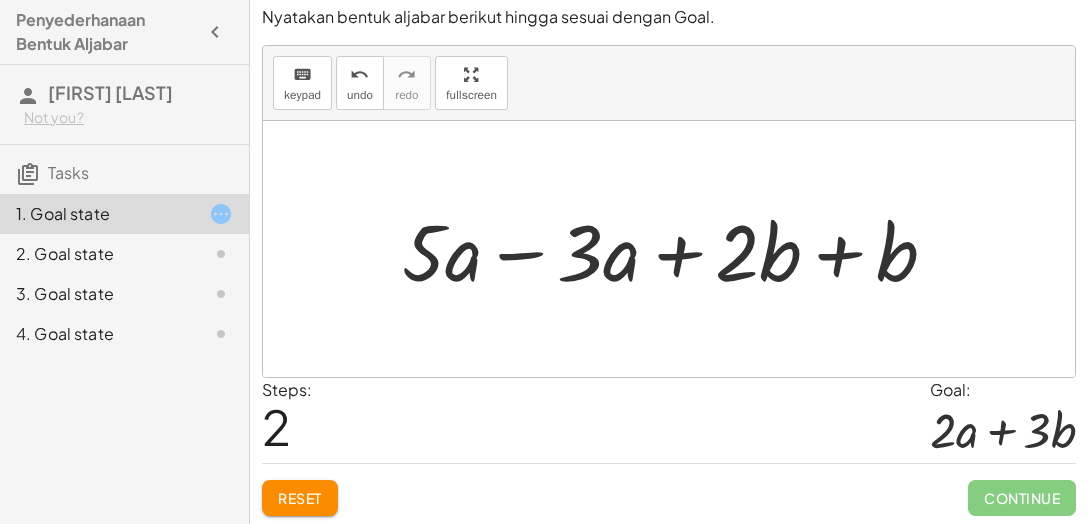 click at bounding box center (677, 249) 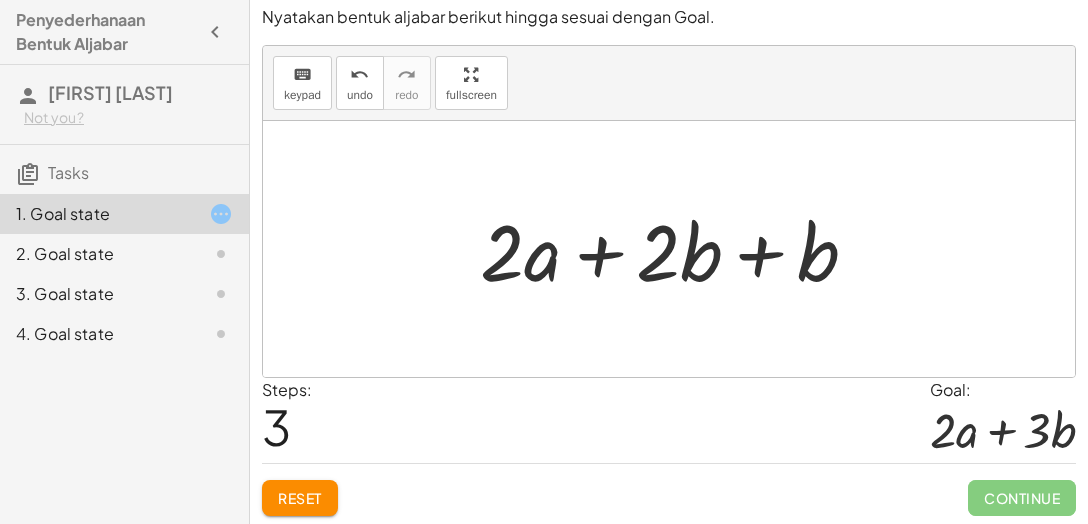 click at bounding box center [677, 249] 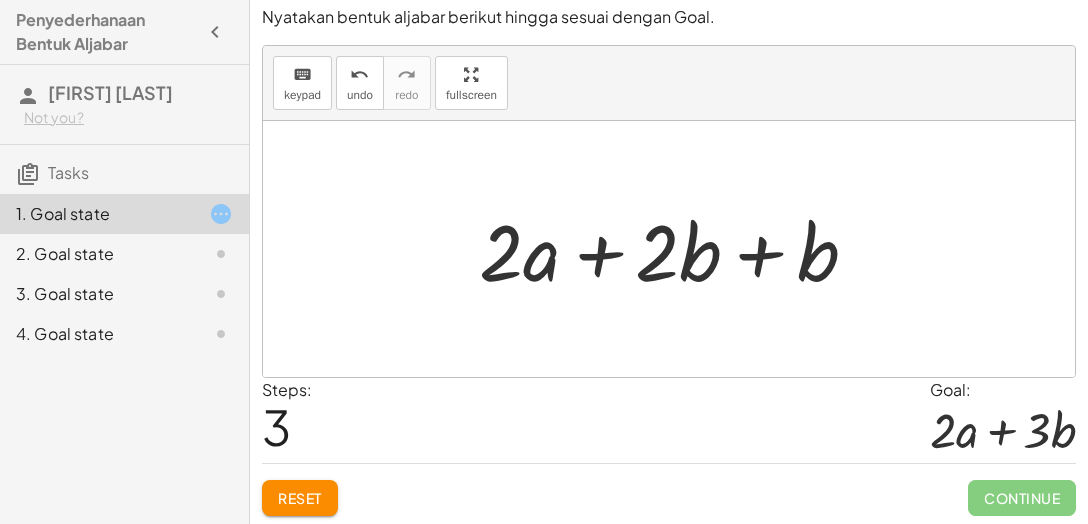 click at bounding box center (677, 249) 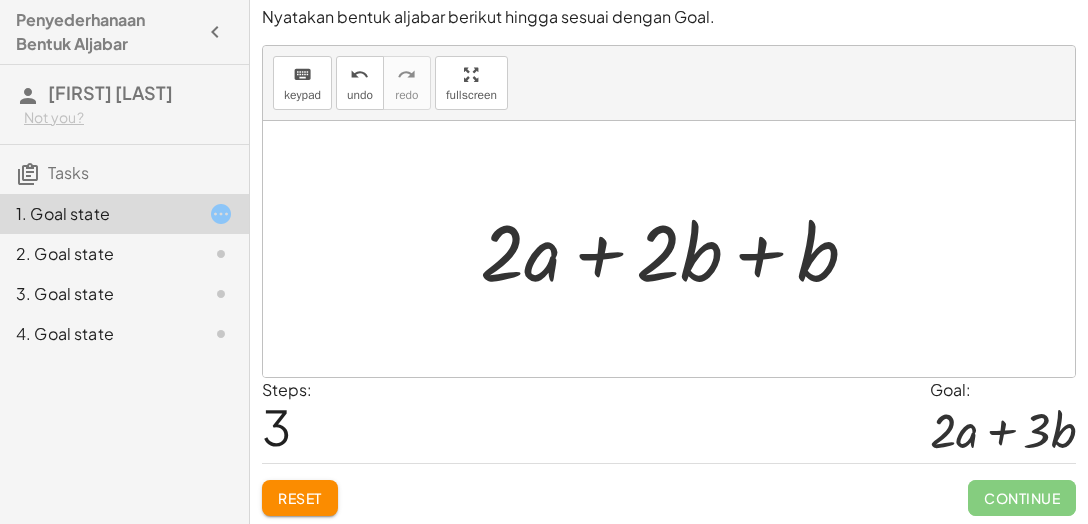 click at bounding box center [677, 249] 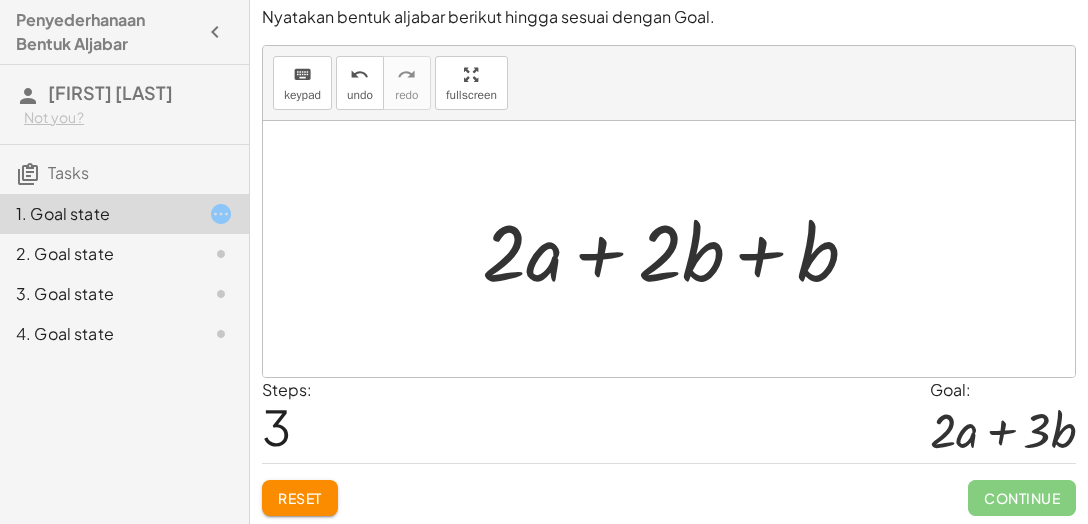 click at bounding box center [677, 249] 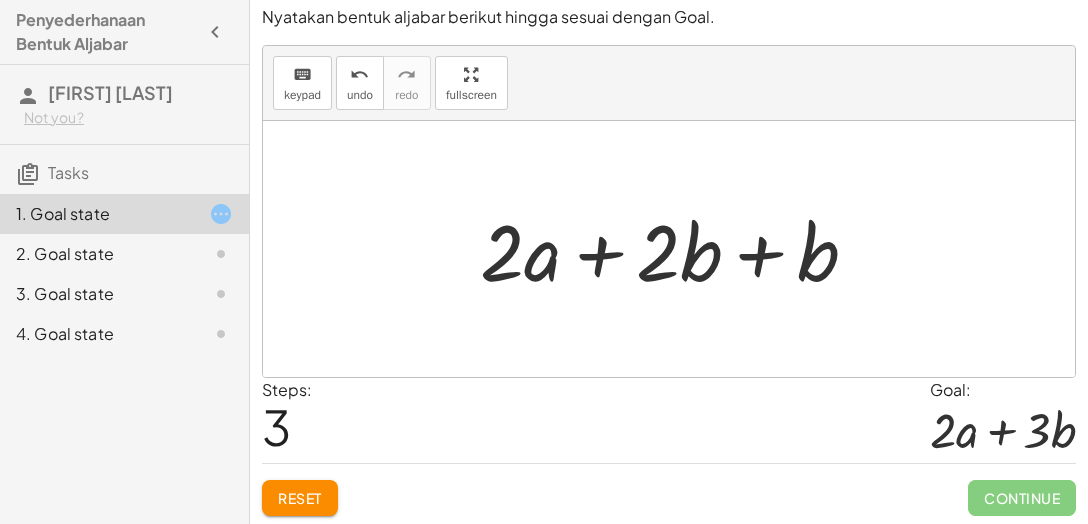 click at bounding box center [677, 249] 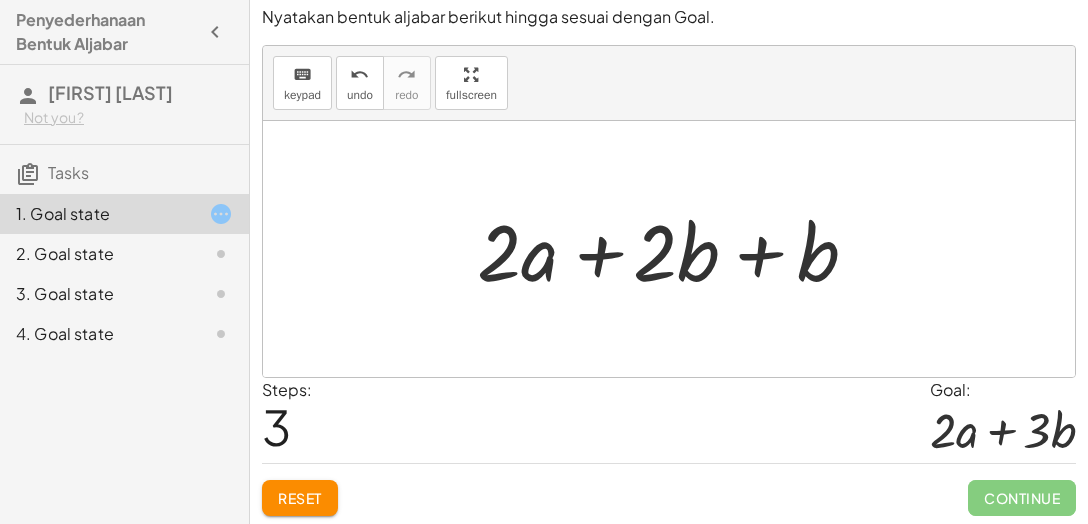 click at bounding box center (677, 249) 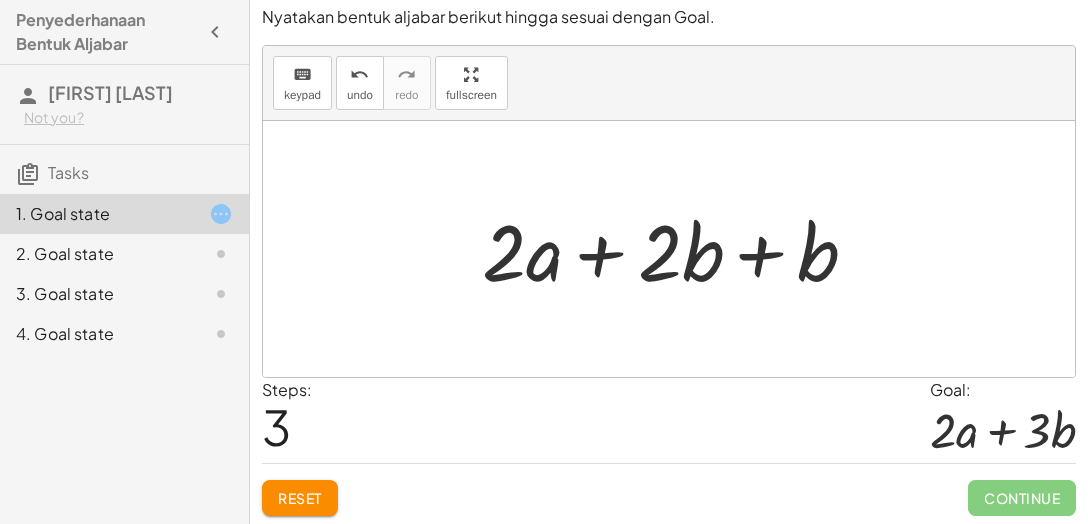 click at bounding box center [677, 249] 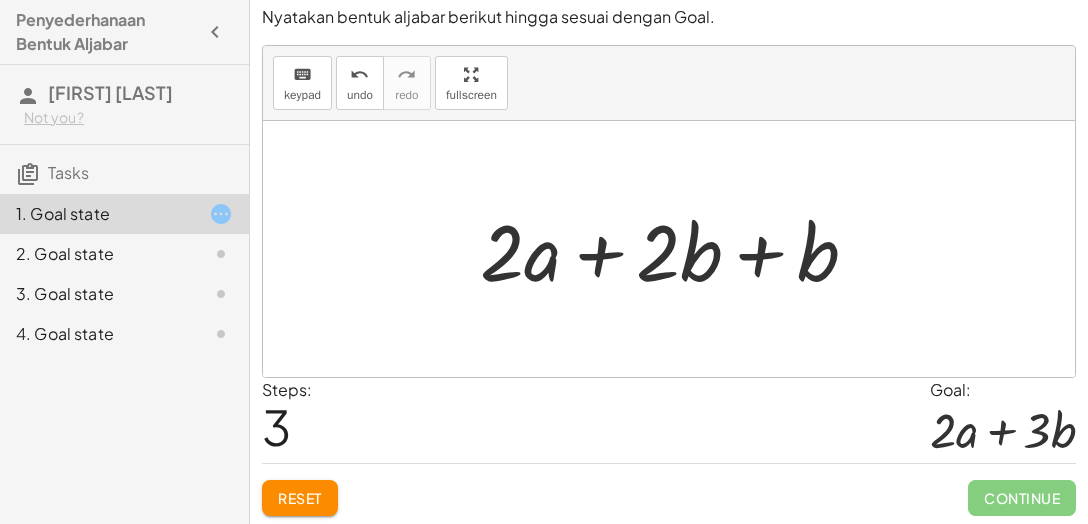 click at bounding box center (677, 249) 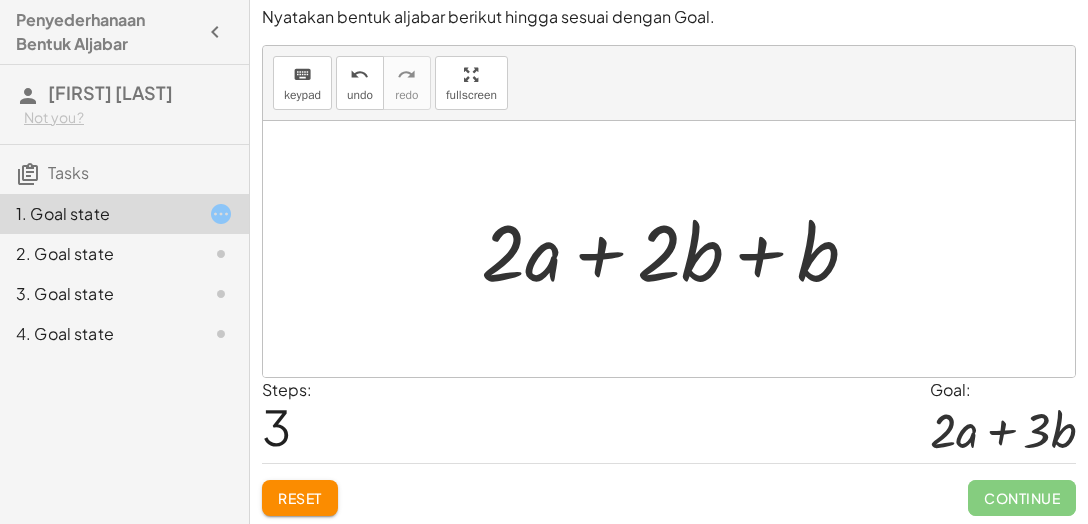 click at bounding box center (677, 249) 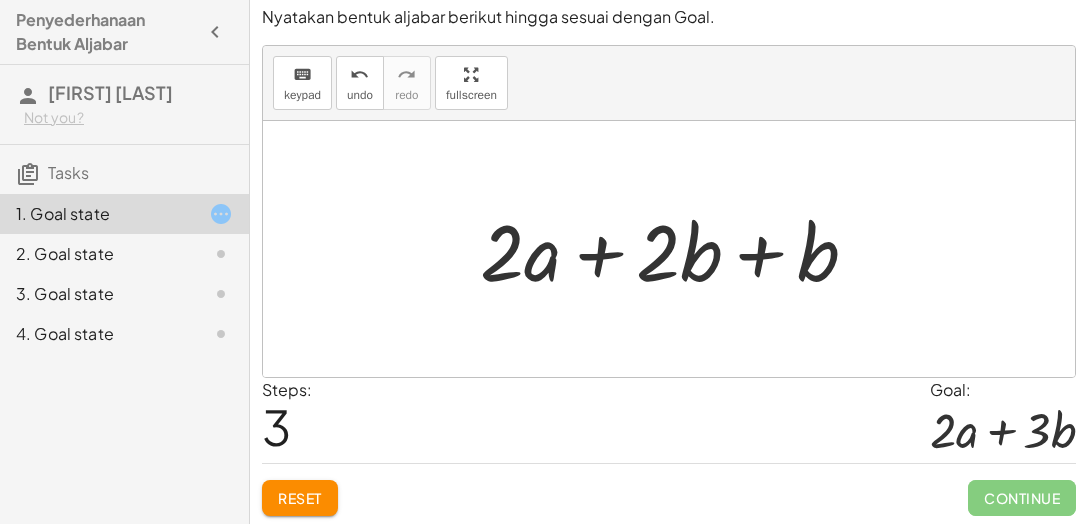click at bounding box center [677, 249] 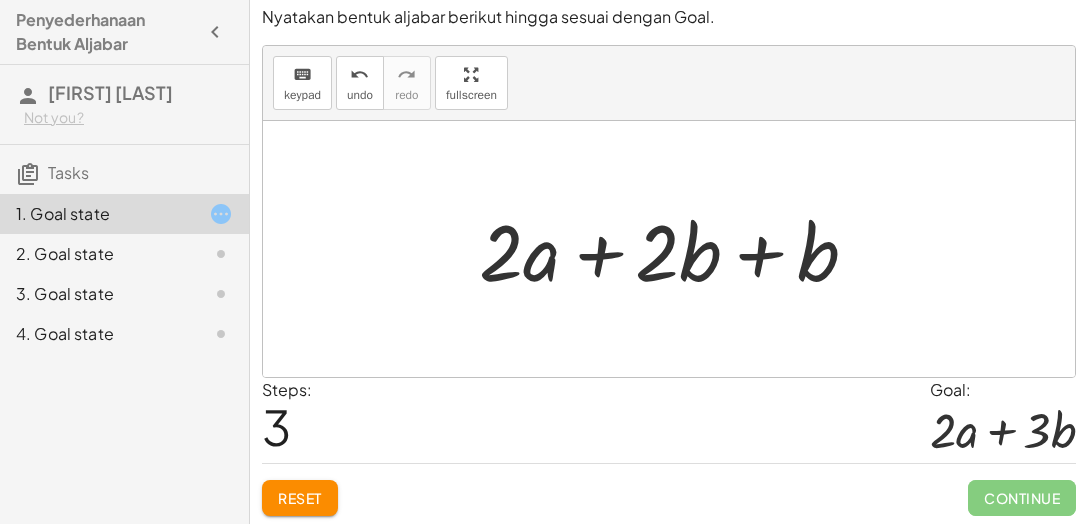 click at bounding box center (677, 249) 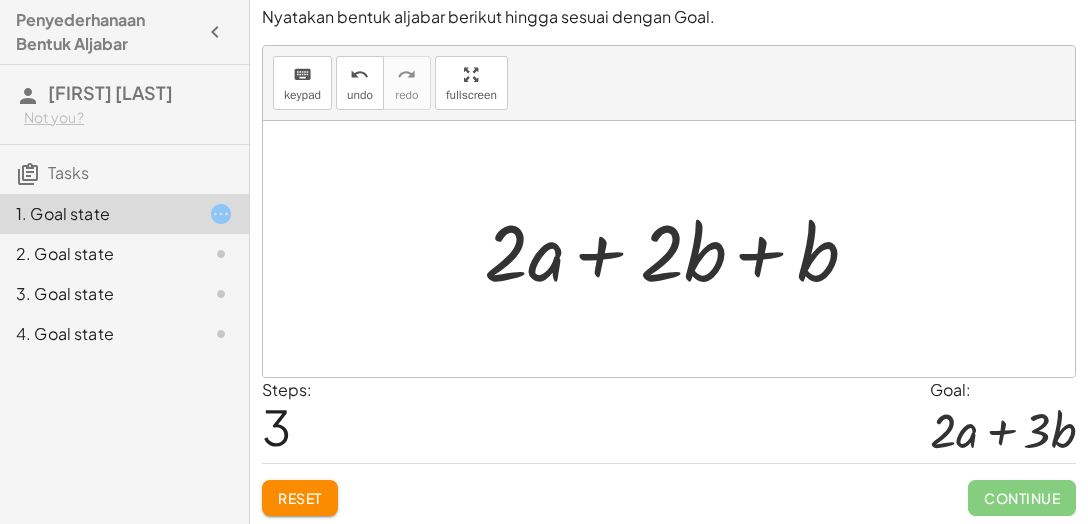 click at bounding box center (677, 249) 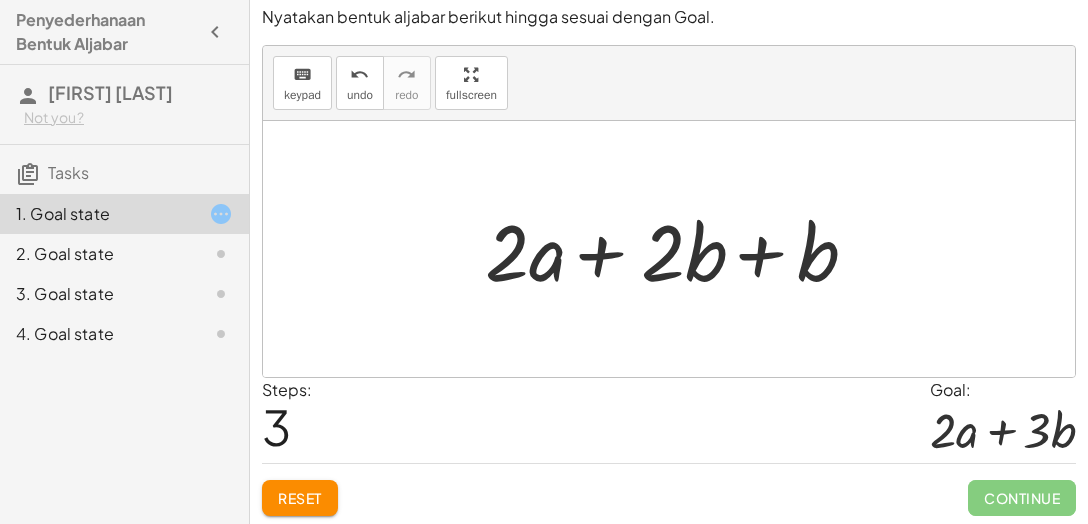 click at bounding box center (677, 249) 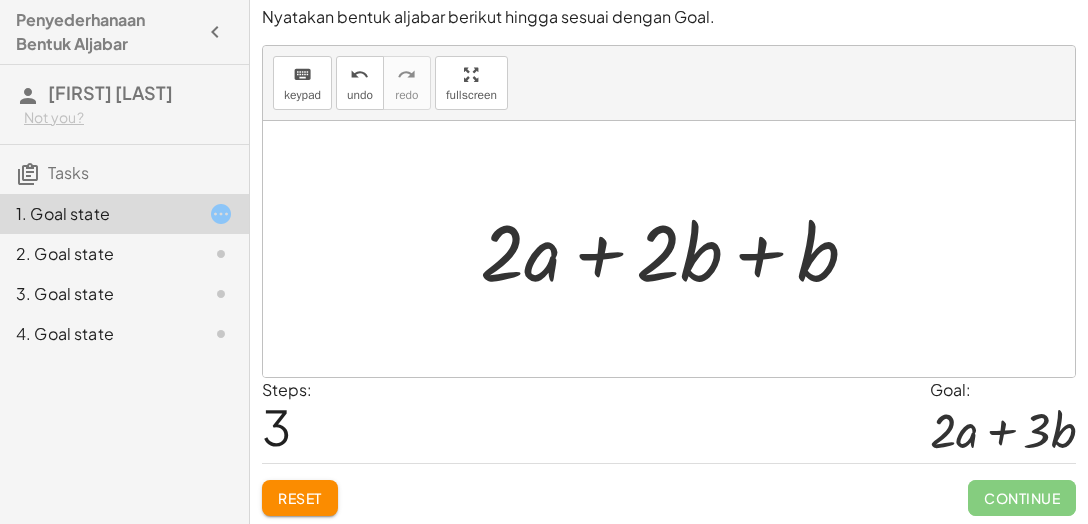 click at bounding box center (677, 249) 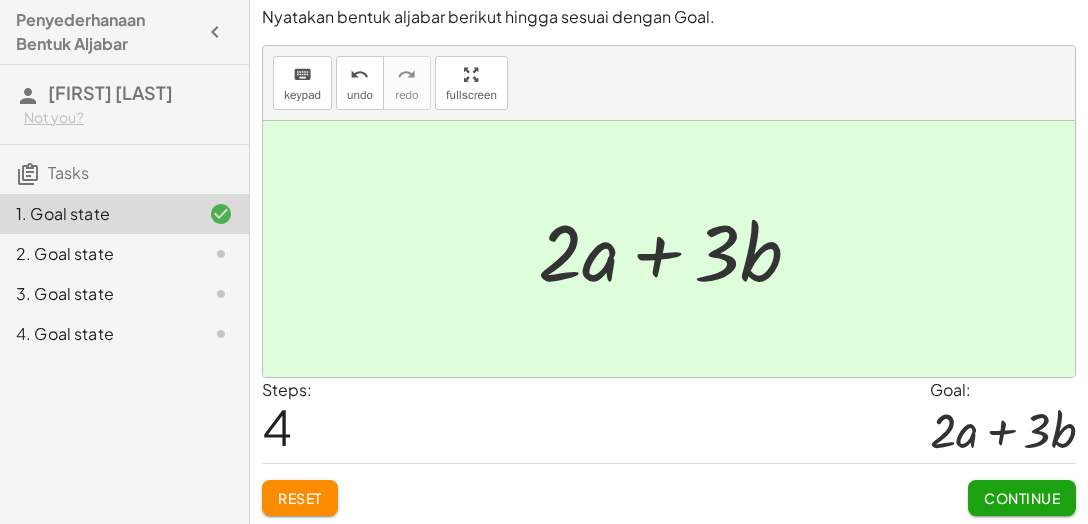 click on "Continue" 